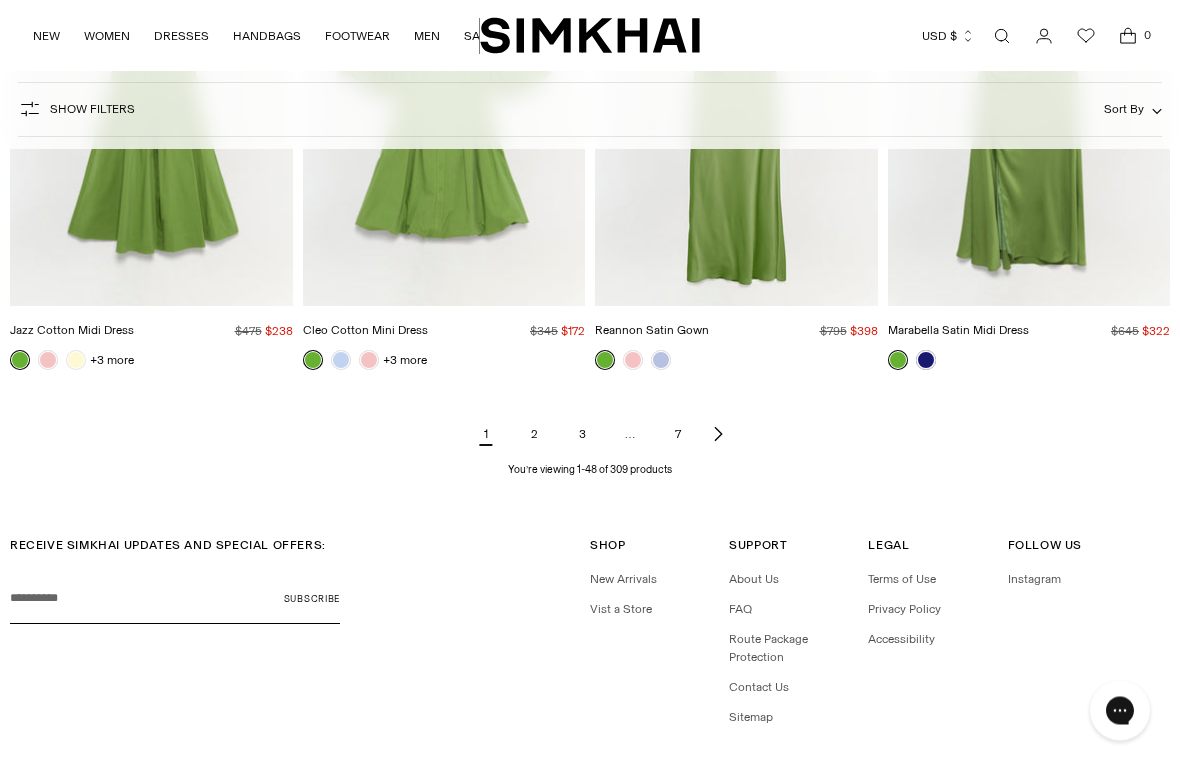scroll, scrollTop: 6206, scrollLeft: 0, axis: vertical 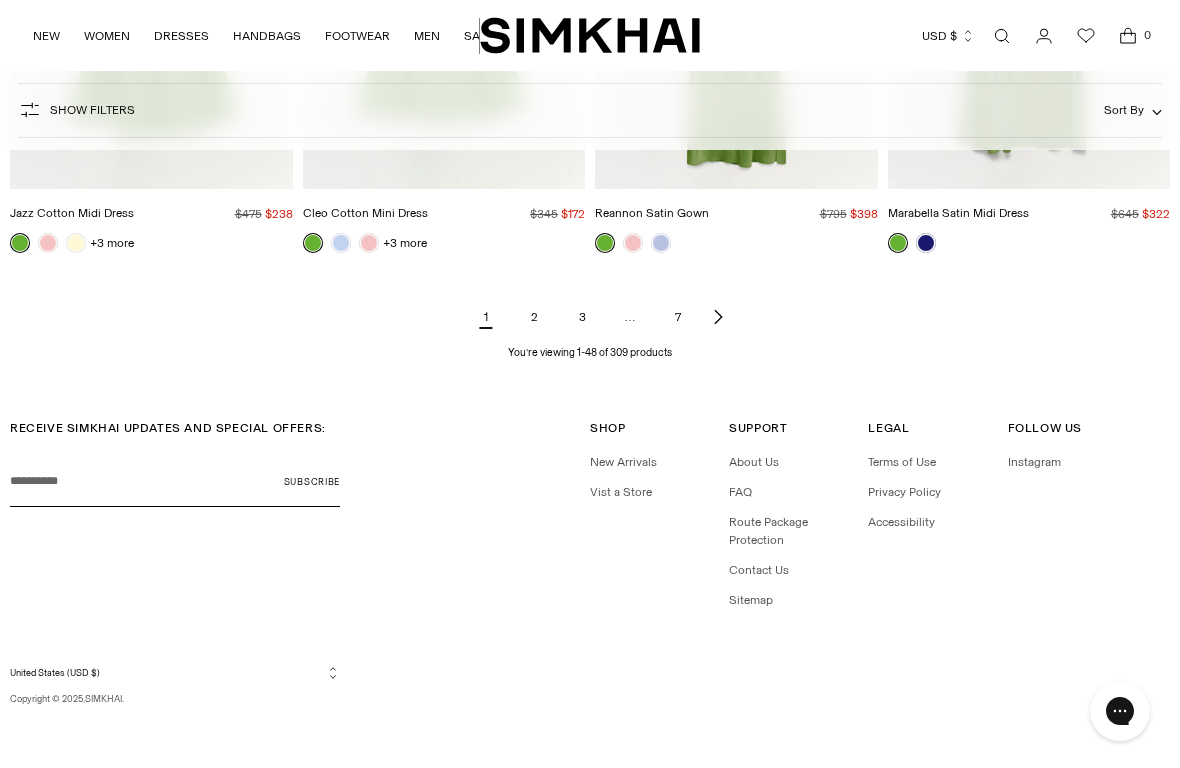 click on "2" at bounding box center [534, 317] 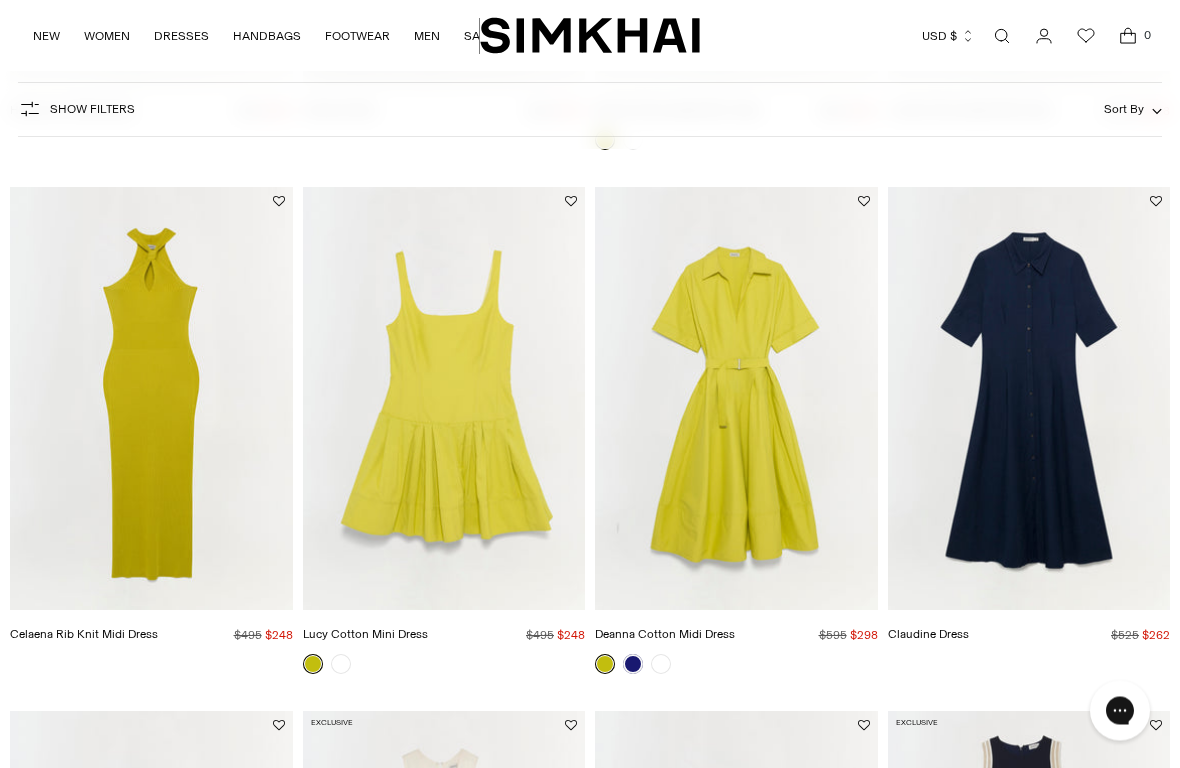 scroll, scrollTop: 617, scrollLeft: 0, axis: vertical 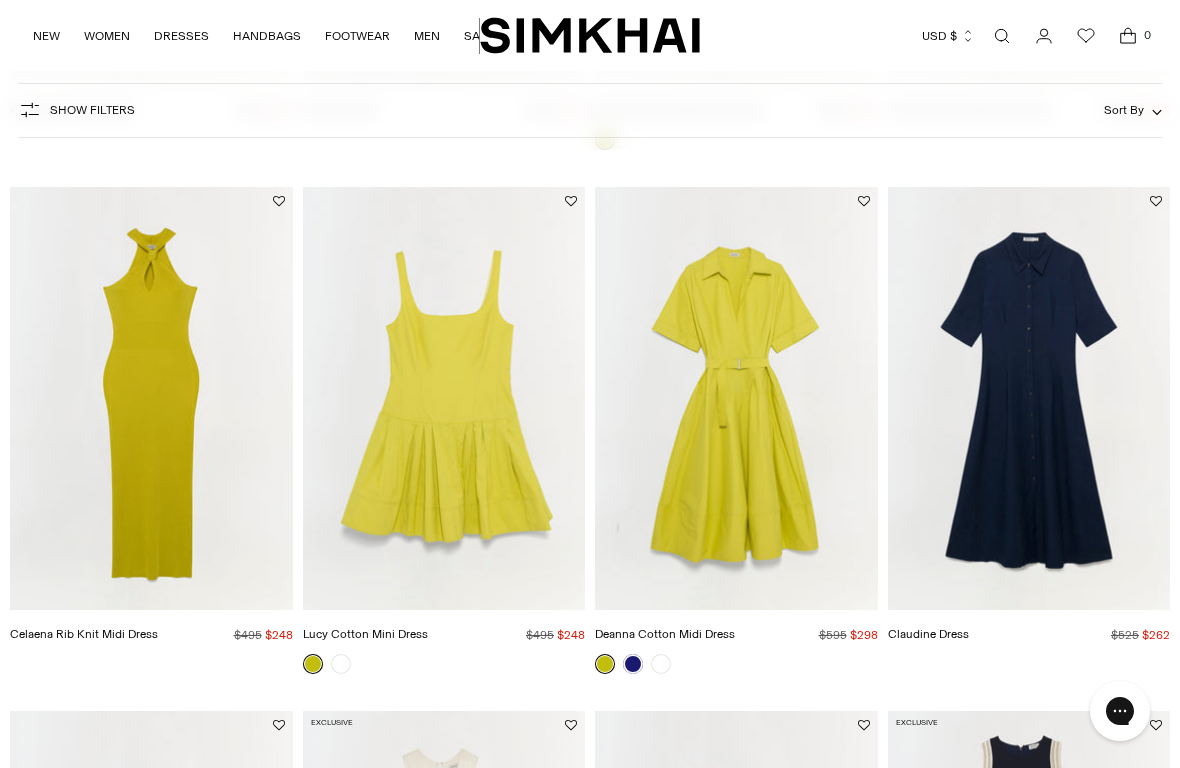 click at bounding box center [633, 664] 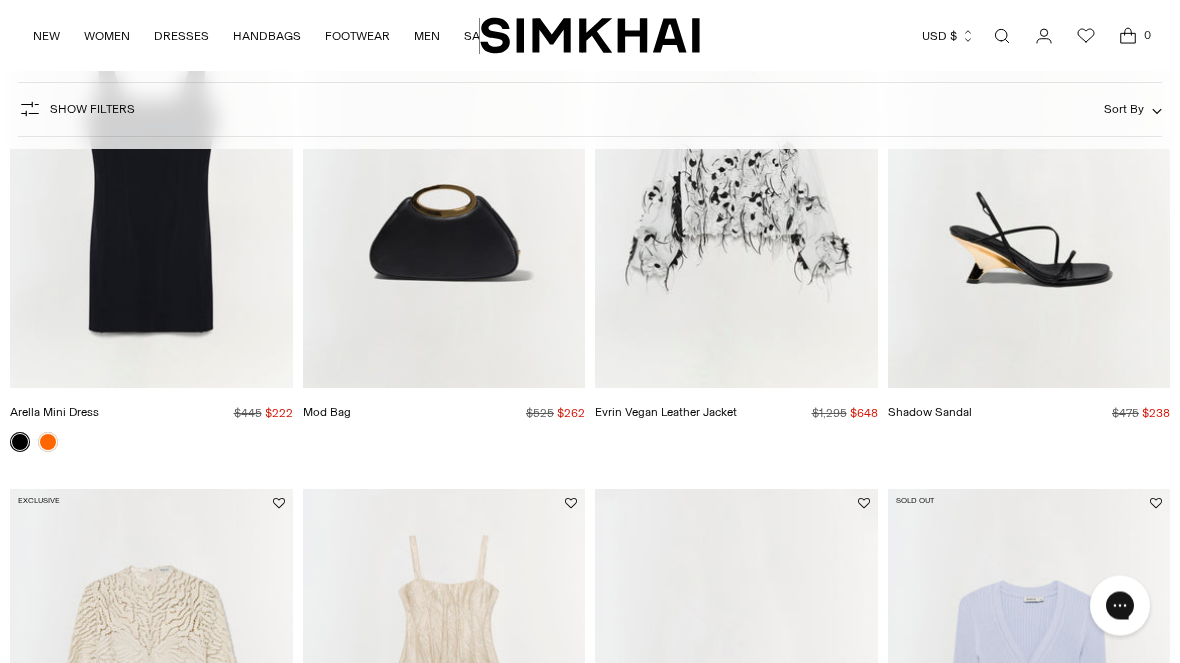 scroll, scrollTop: 2394, scrollLeft: 0, axis: vertical 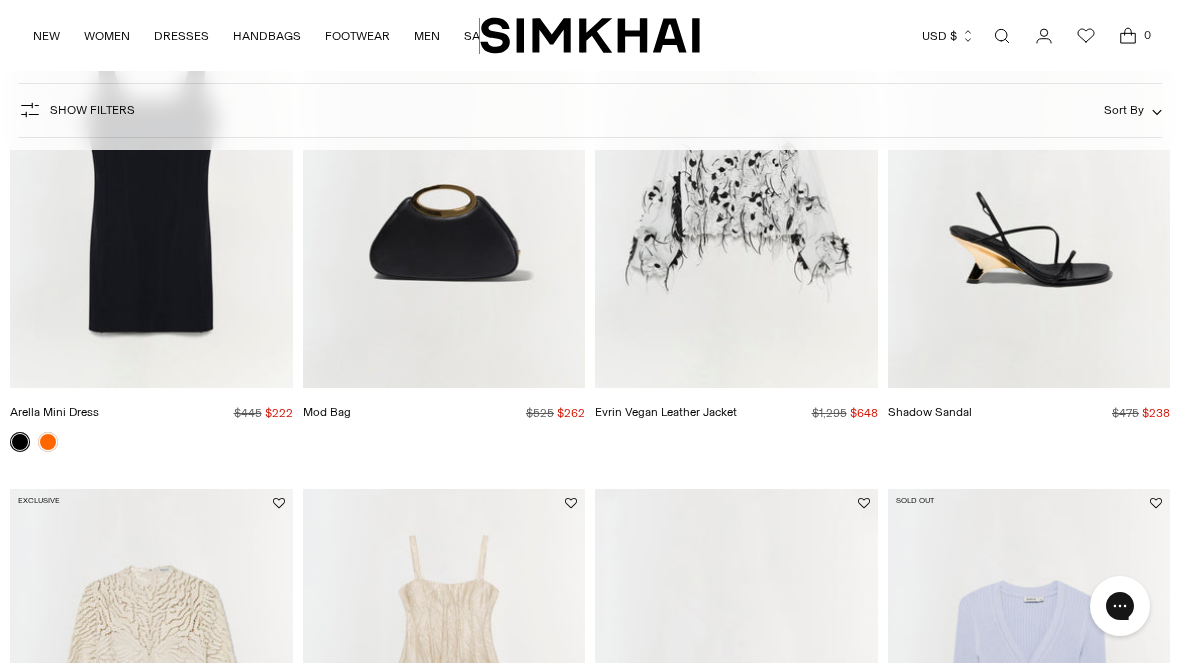 click at bounding box center [1029, 176] 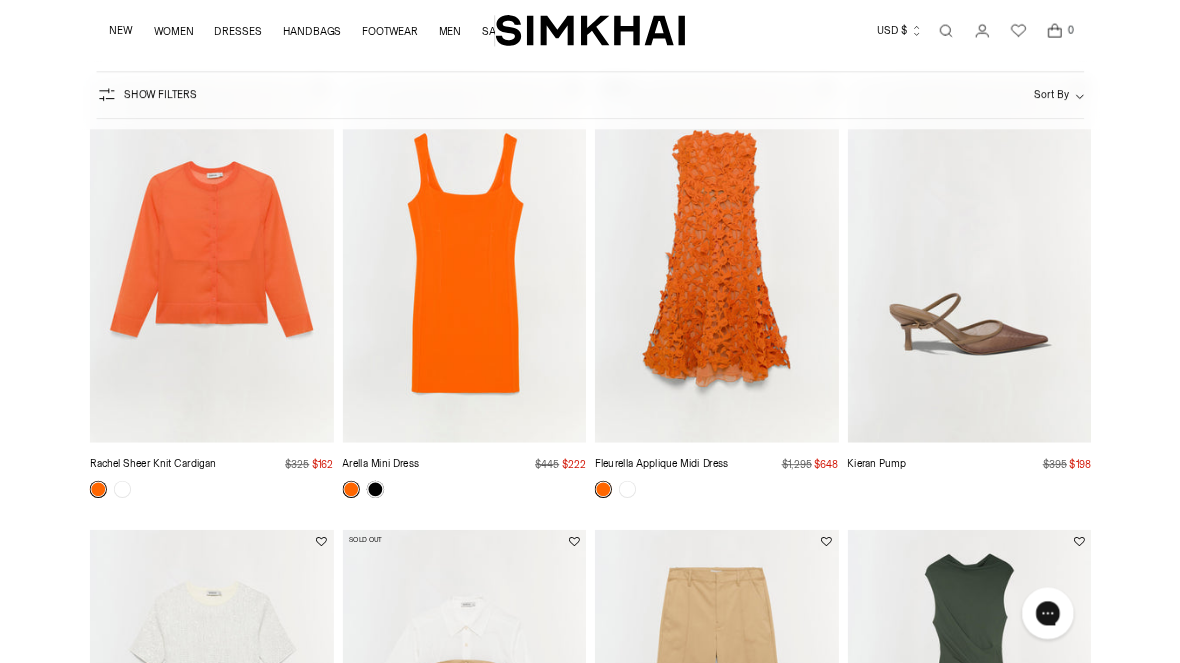 scroll, scrollTop: 4369, scrollLeft: 0, axis: vertical 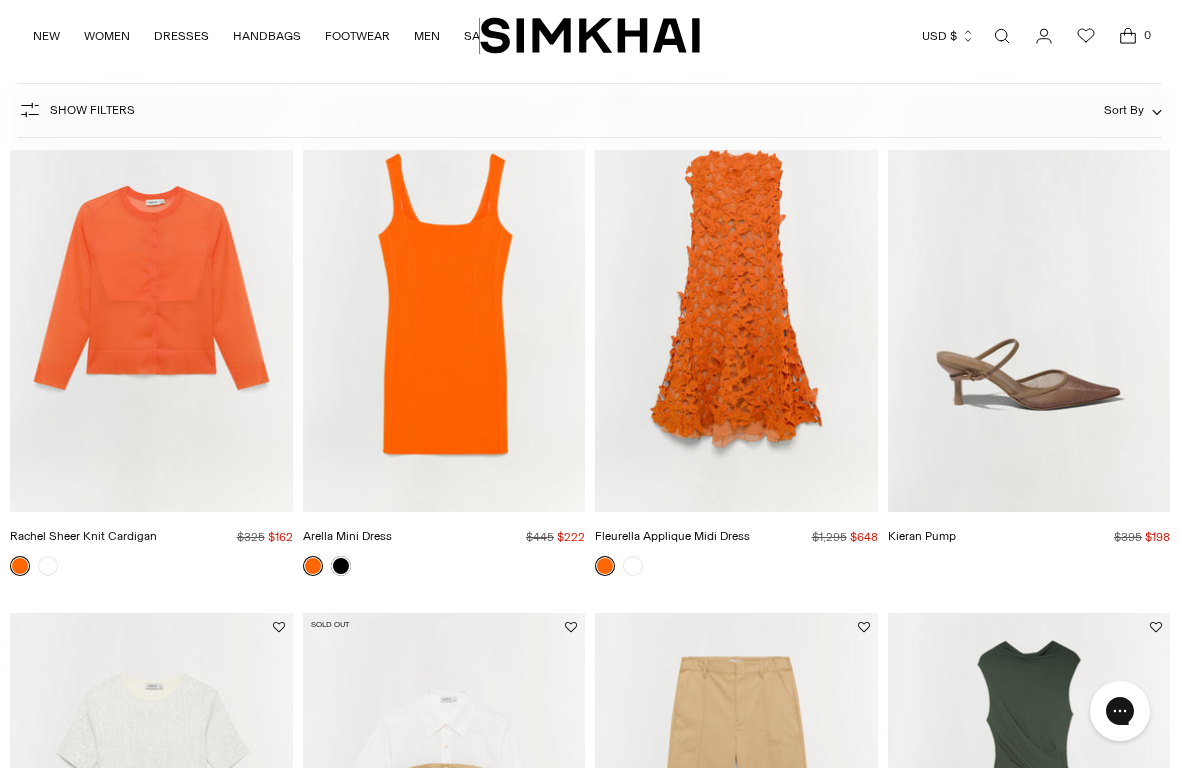 click at bounding box center [736, 300] 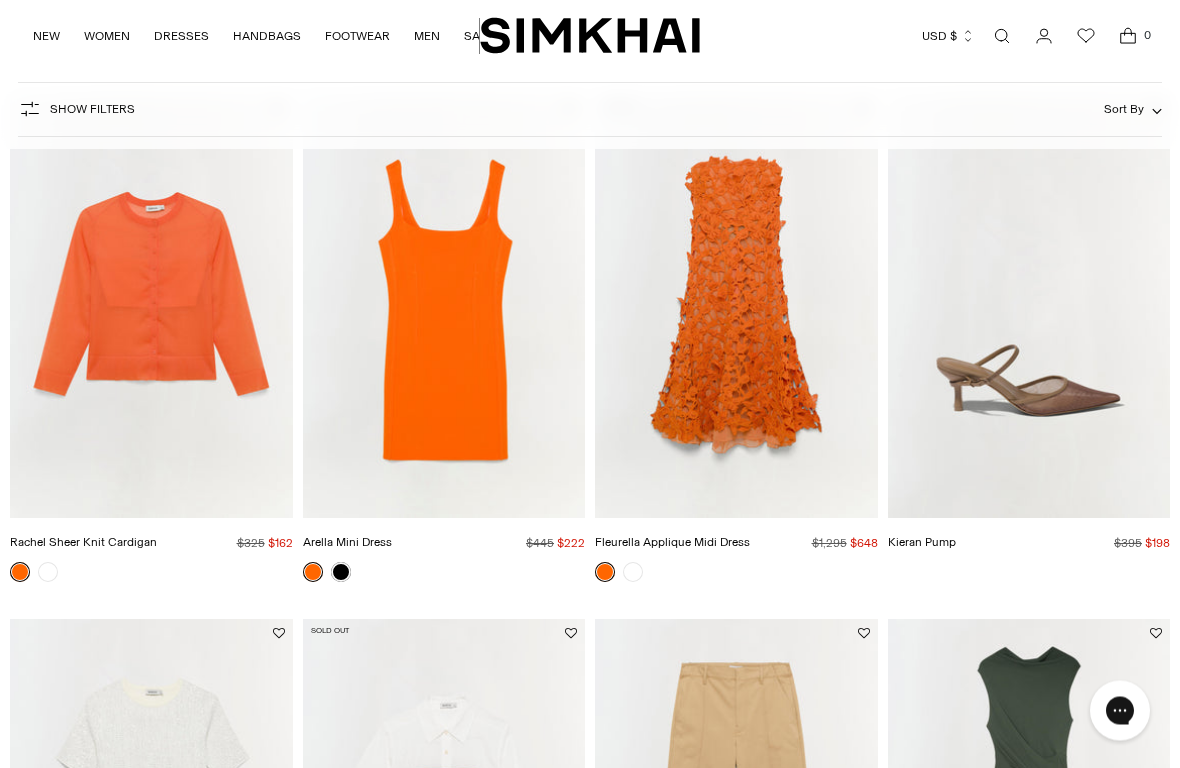 scroll, scrollTop: 4363, scrollLeft: 0, axis: vertical 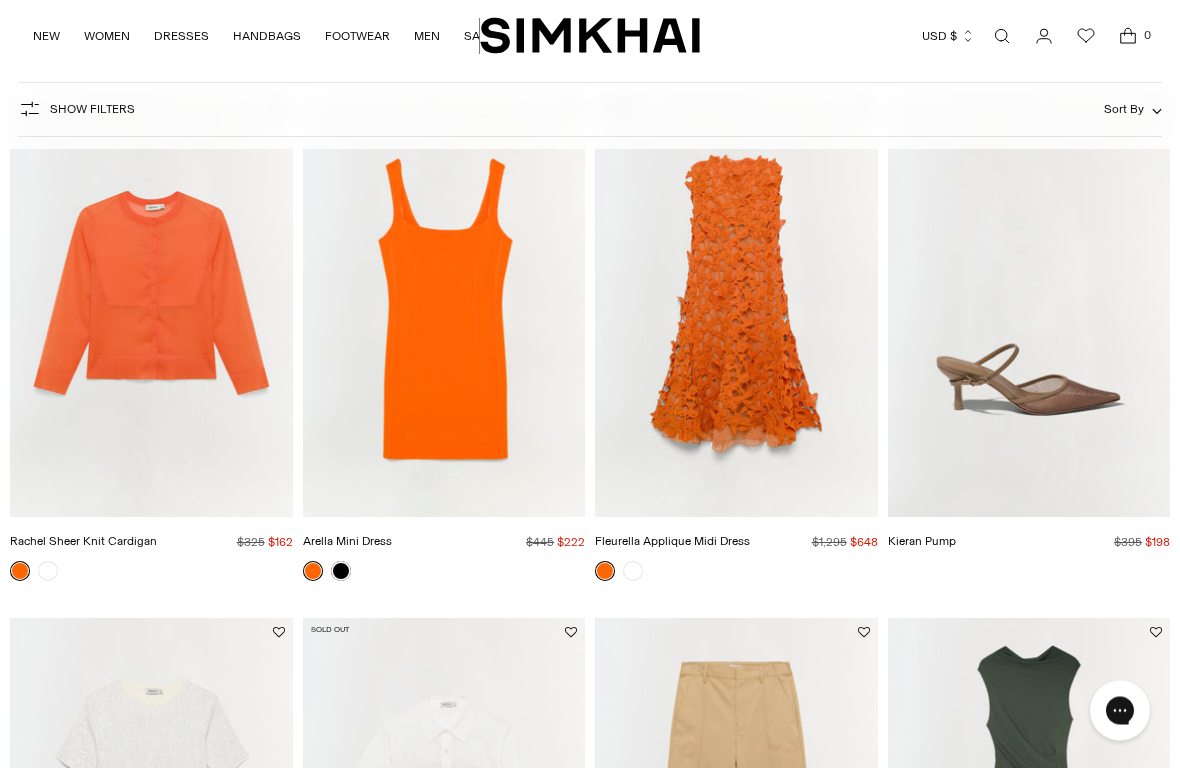 click at bounding box center (1029, 306) 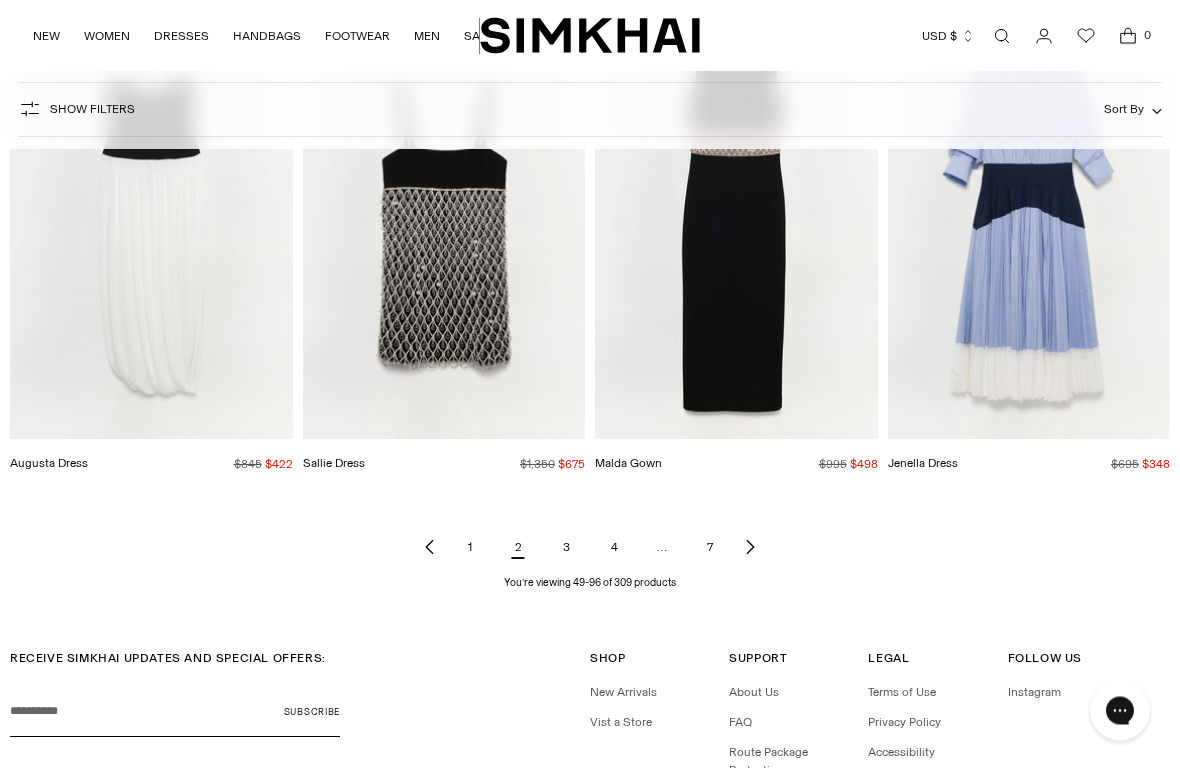 scroll, scrollTop: 6016, scrollLeft: 0, axis: vertical 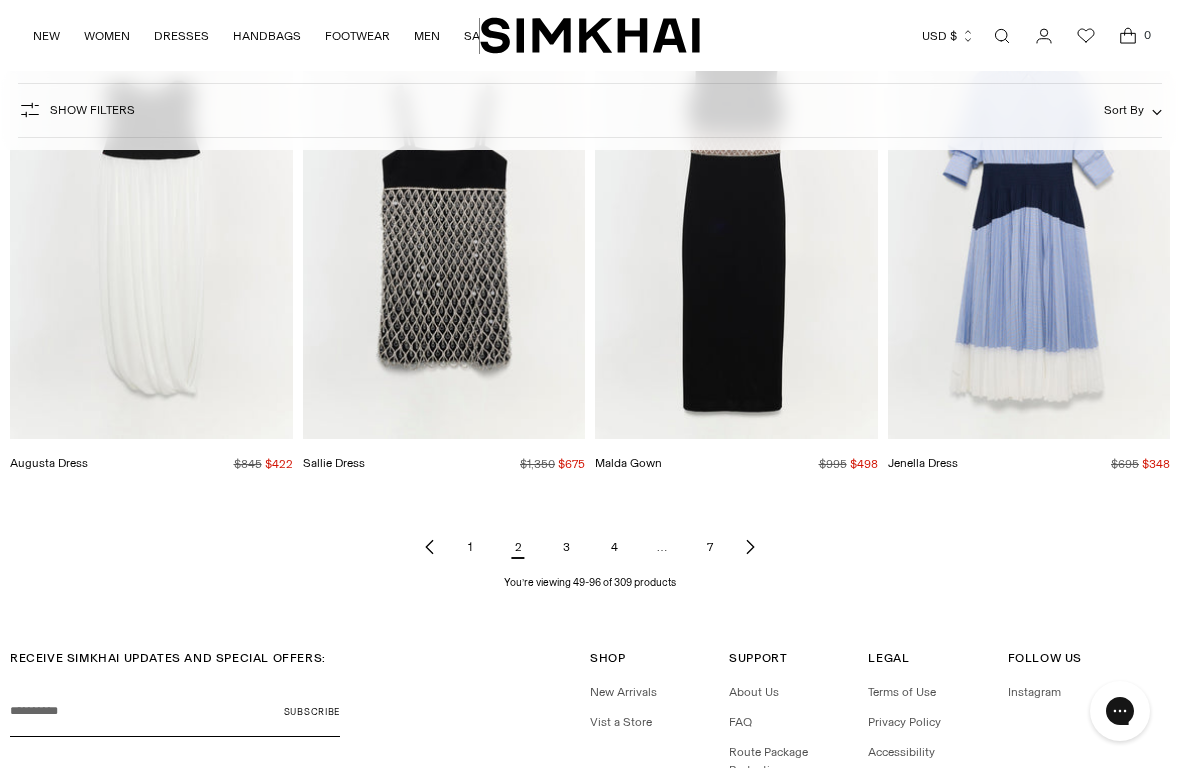 click on "3" at bounding box center [566, 547] 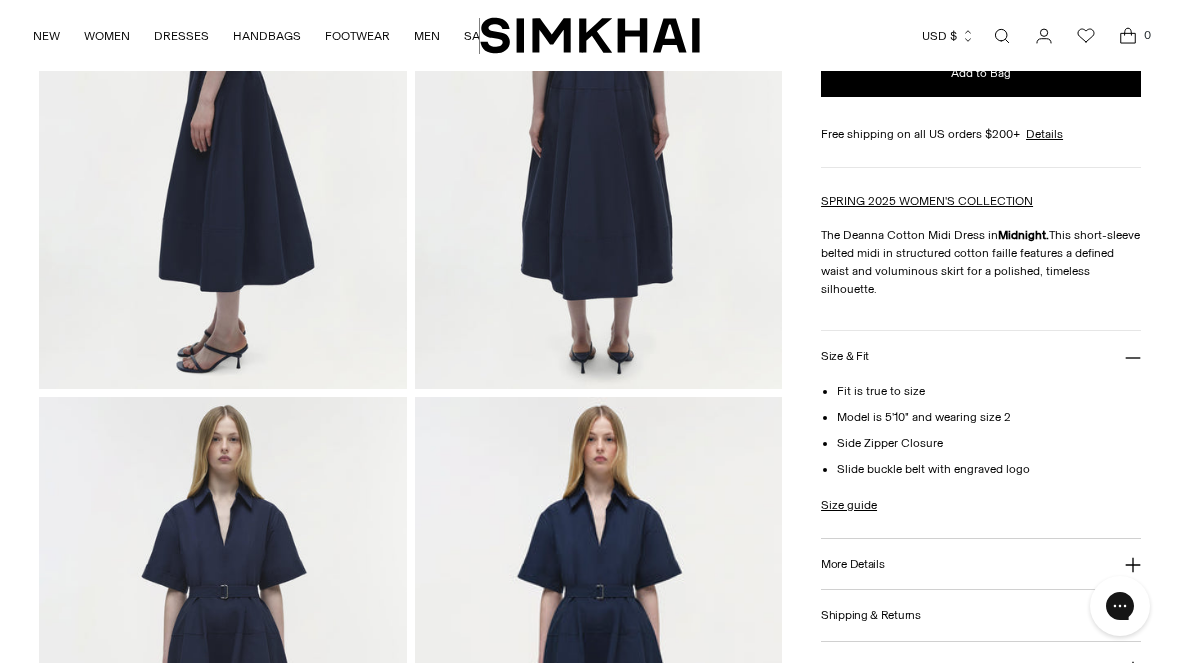 scroll, scrollTop: 861, scrollLeft: 0, axis: vertical 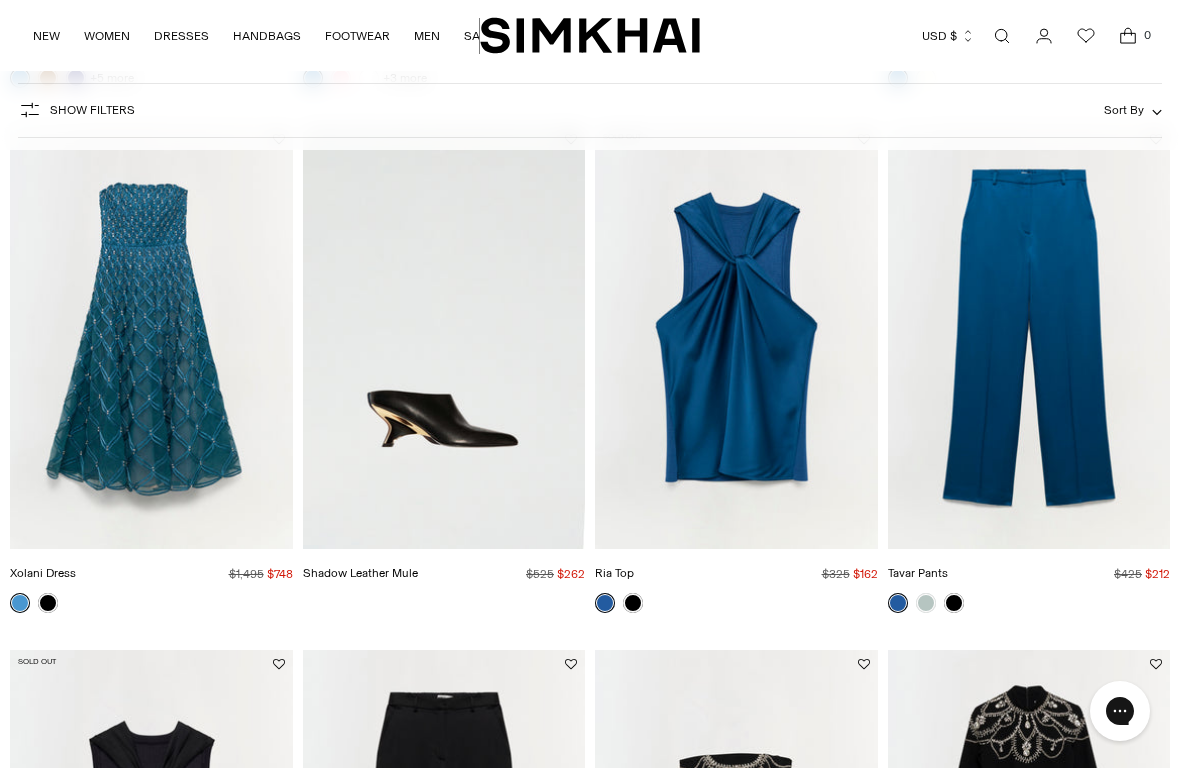 click at bounding box center [736, 337] 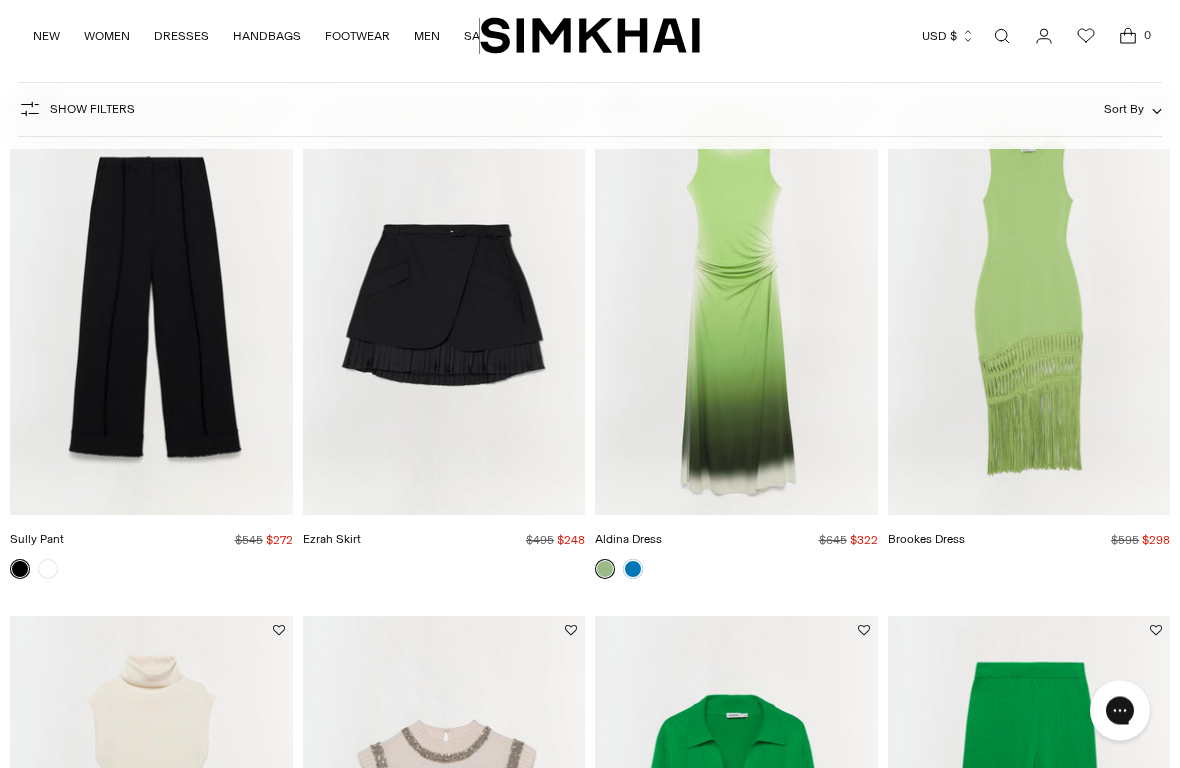 scroll, scrollTop: 4862, scrollLeft: 0, axis: vertical 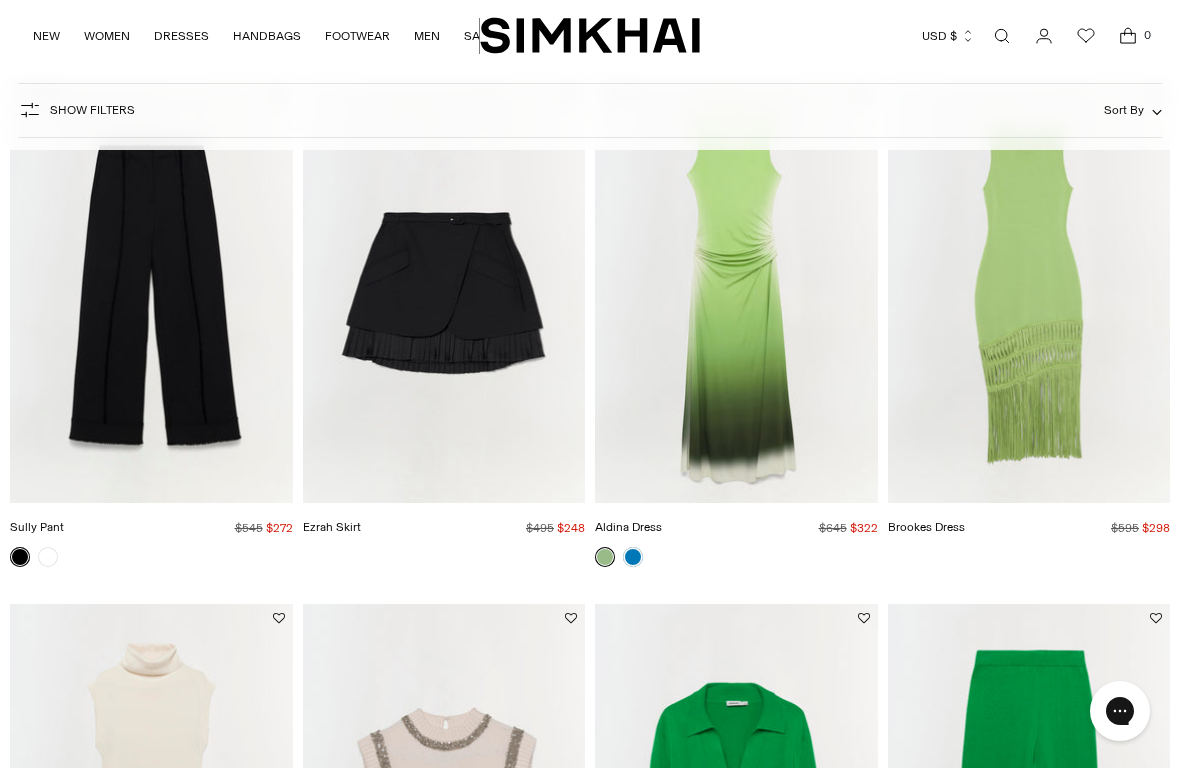 click at bounding box center (633, 557) 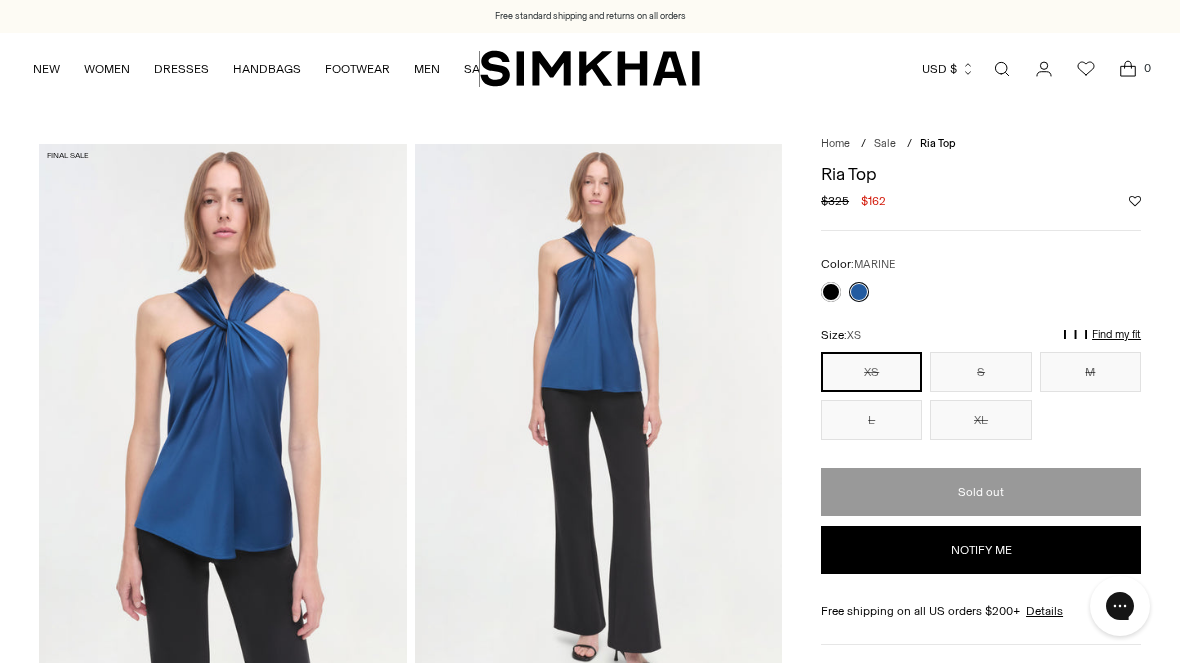 scroll, scrollTop: 0, scrollLeft: 0, axis: both 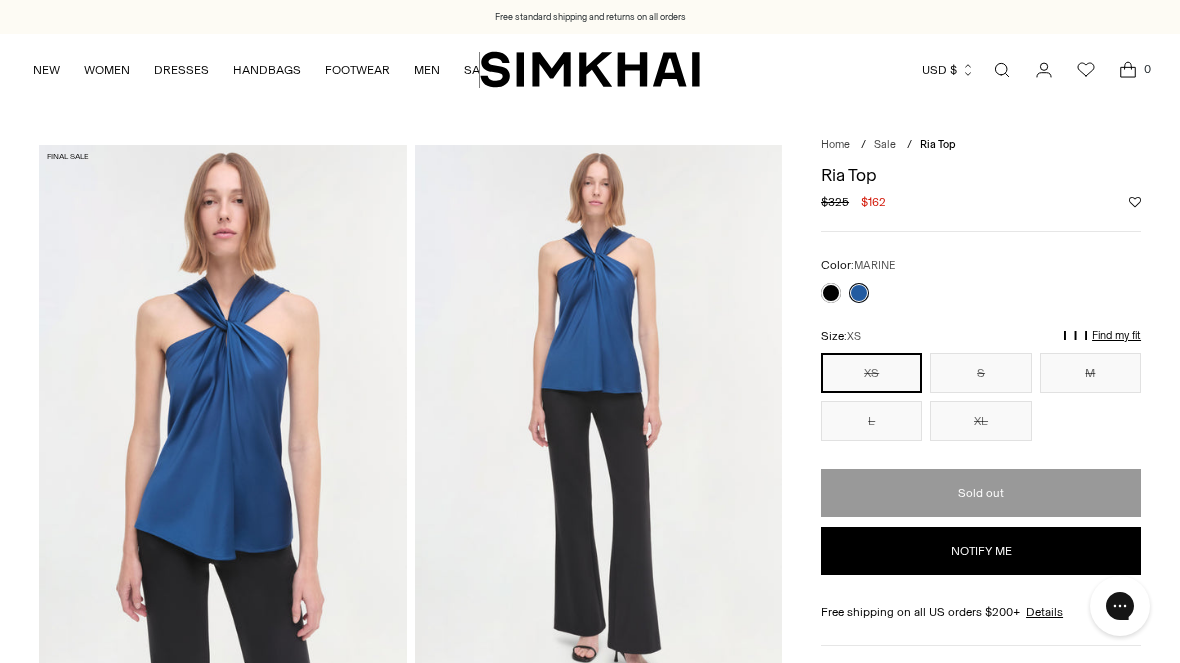 click at bounding box center (845, 293) 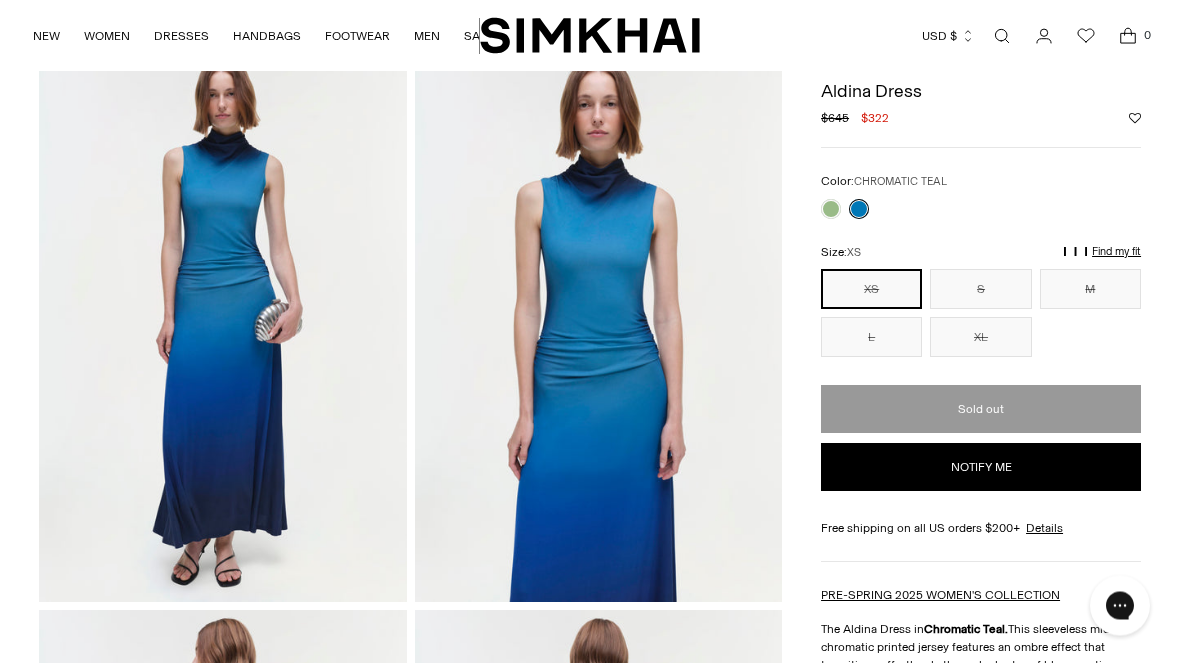 scroll, scrollTop: 0, scrollLeft: 0, axis: both 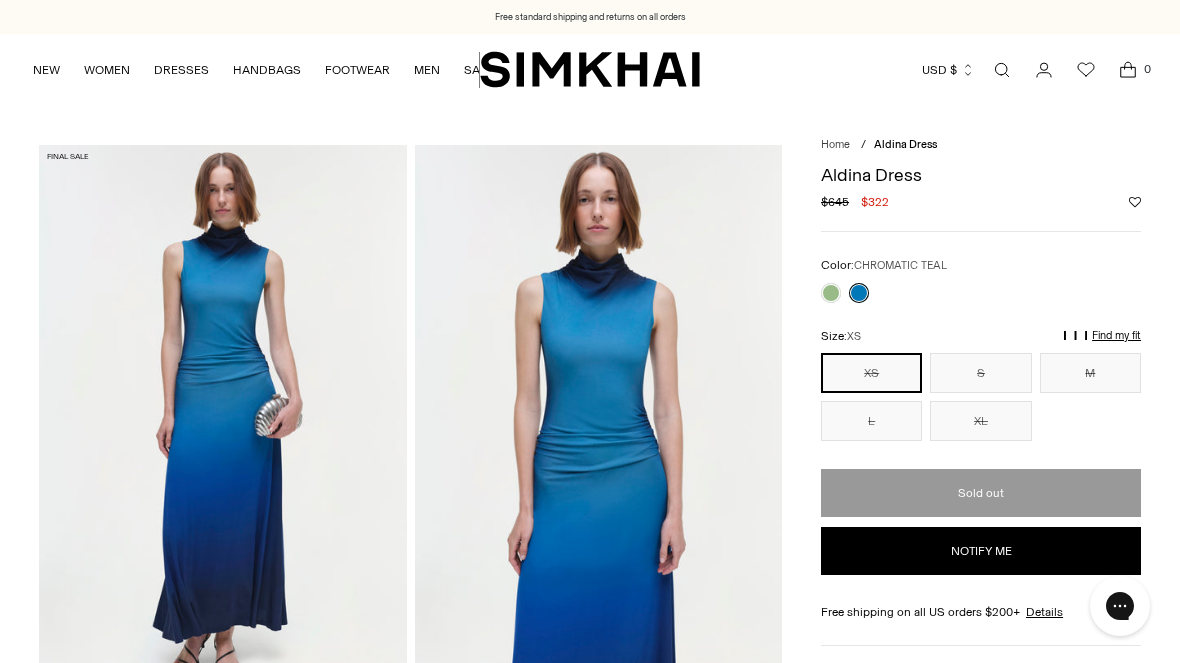 click at bounding box center [599, 420] 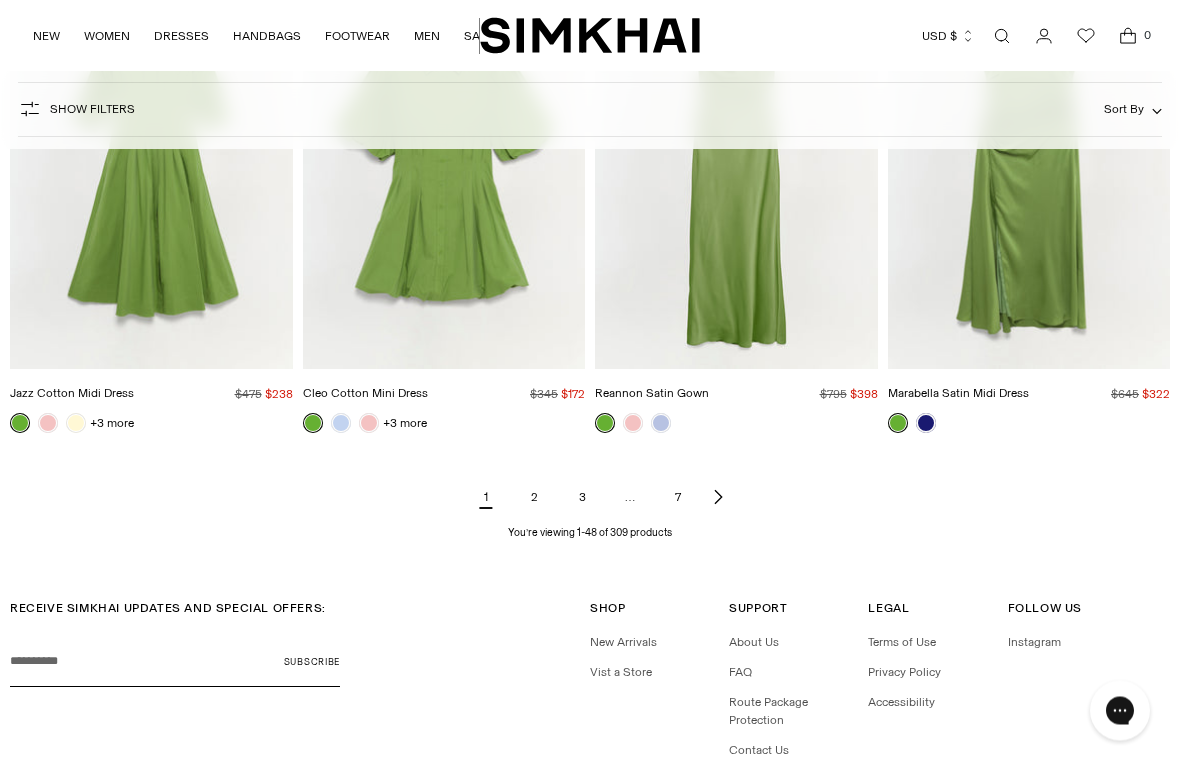 scroll, scrollTop: 6027, scrollLeft: 0, axis: vertical 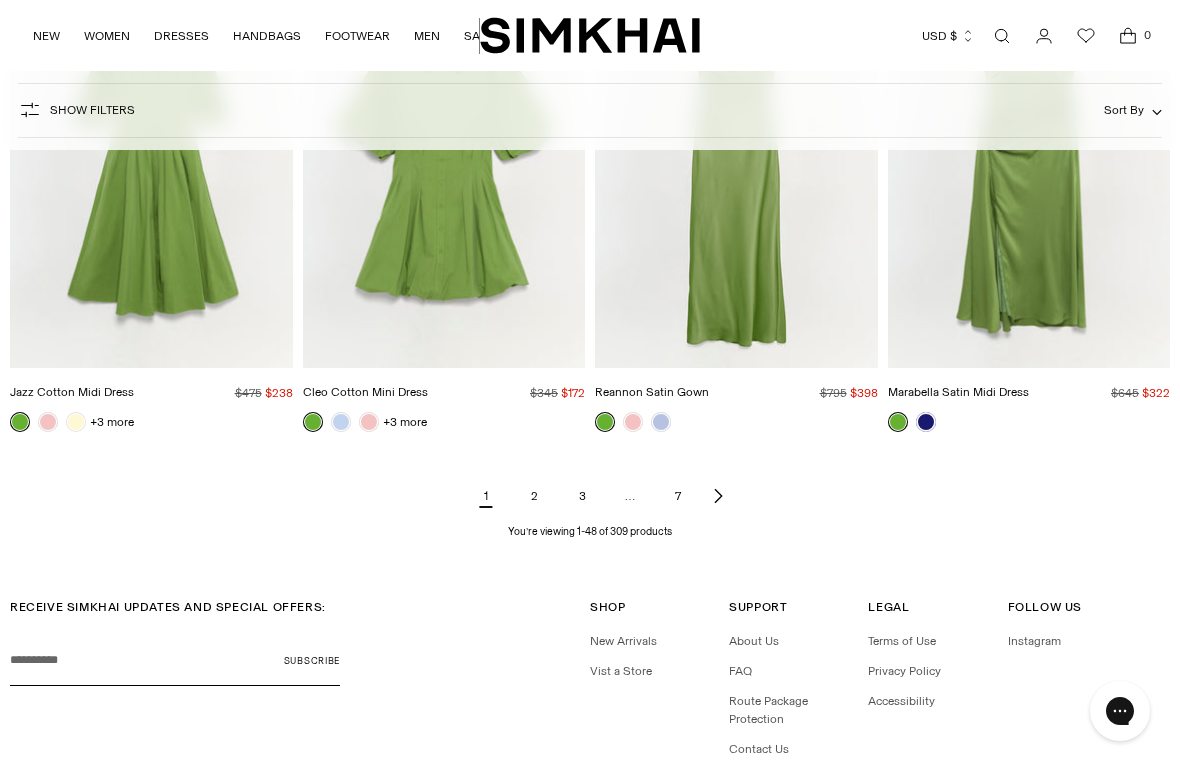 click on "2" at bounding box center [534, 496] 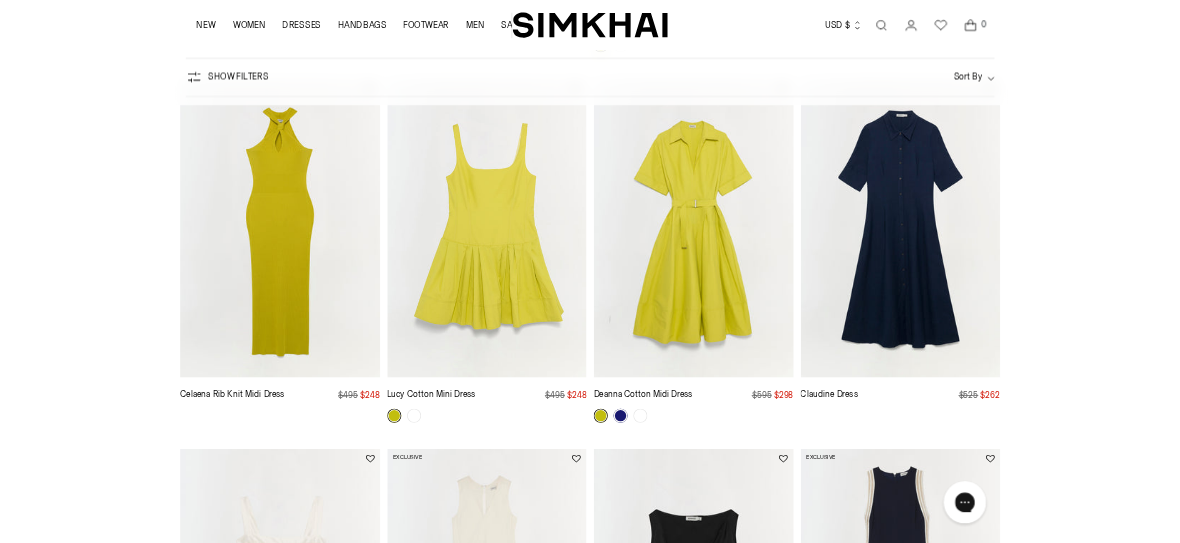 scroll, scrollTop: 694, scrollLeft: 0, axis: vertical 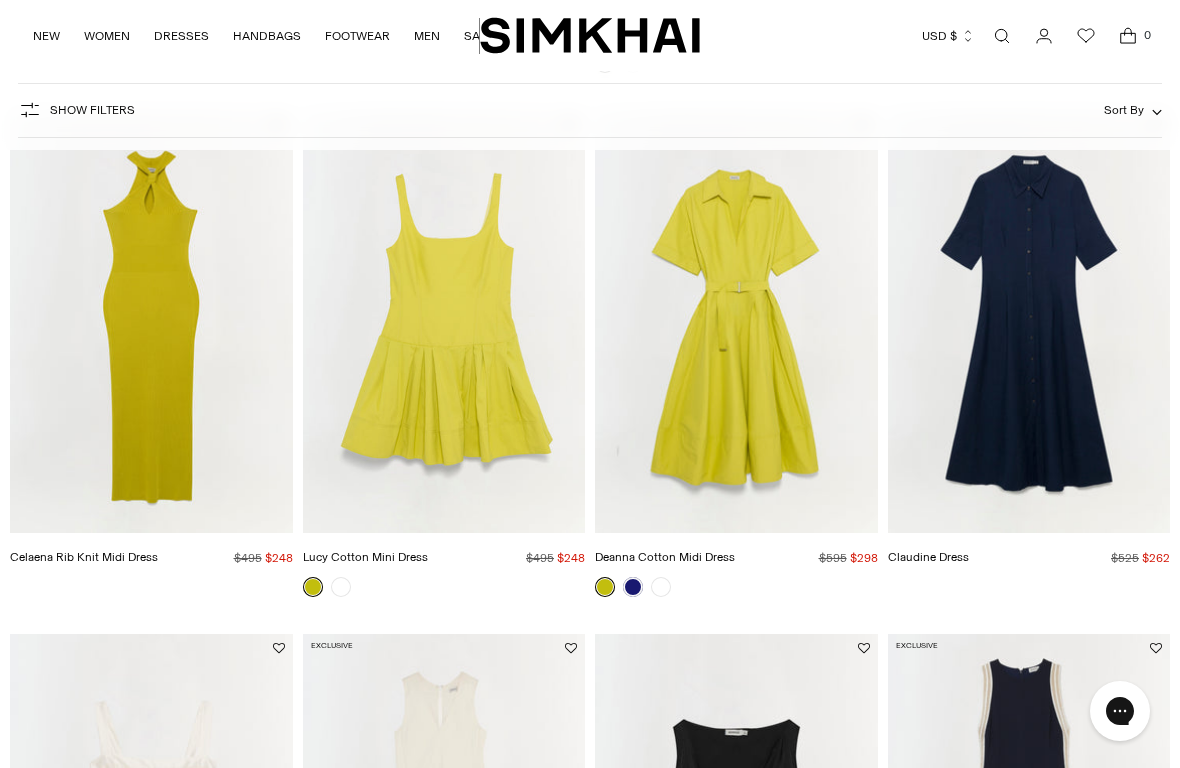 click at bounding box center (736, 322) 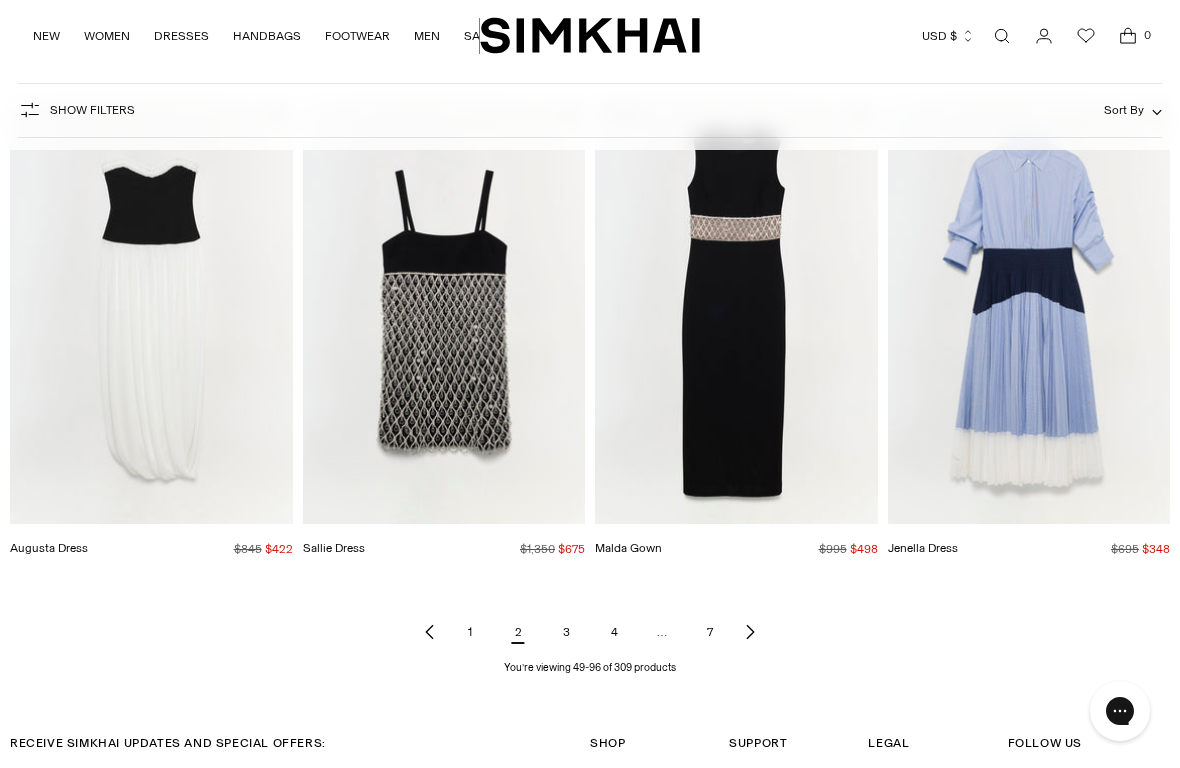 scroll, scrollTop: 5943, scrollLeft: 0, axis: vertical 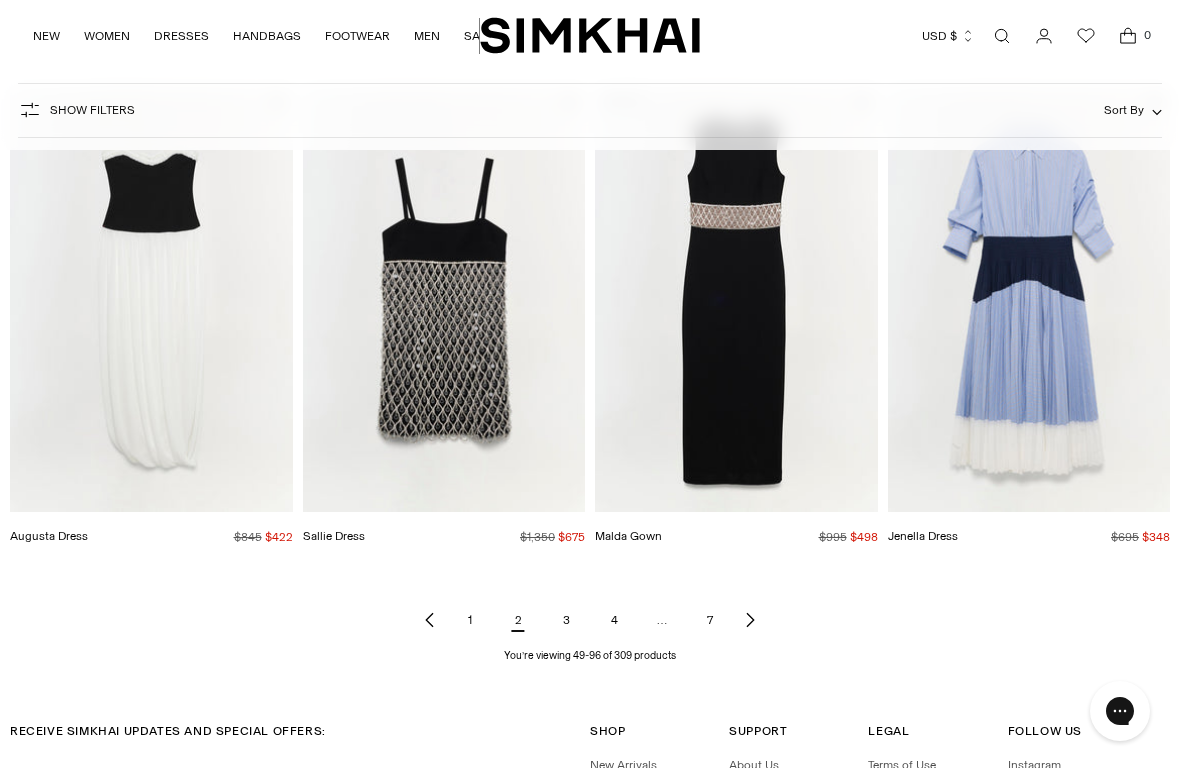 click on "3" at bounding box center [566, 620] 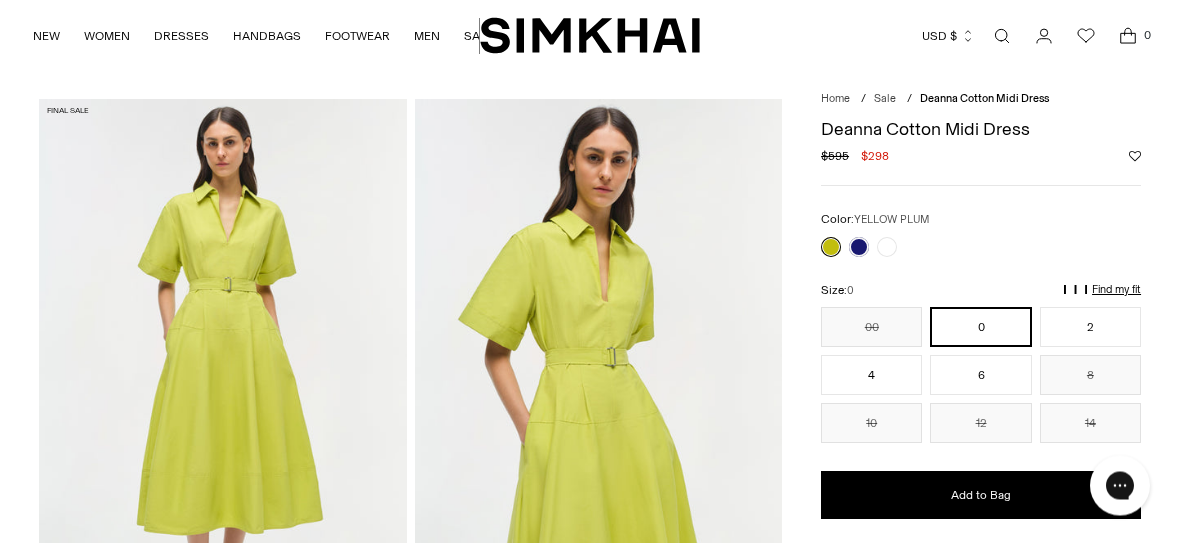 scroll, scrollTop: 0, scrollLeft: 0, axis: both 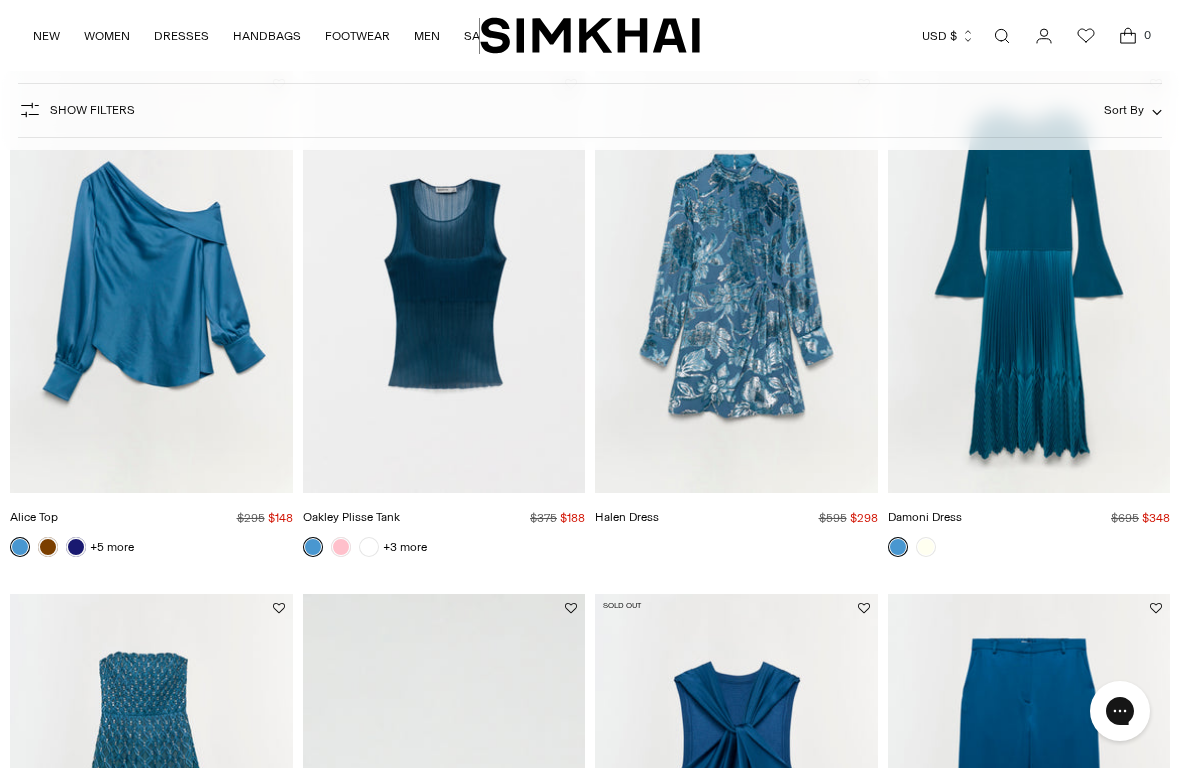 click at bounding box center [151, 282] 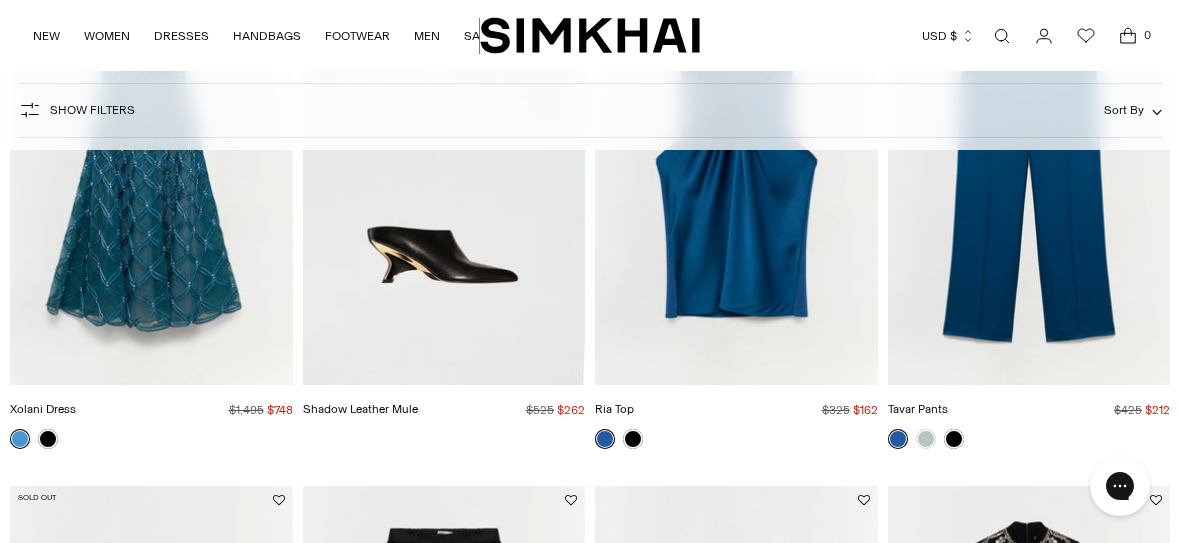 scroll, scrollTop: 3402, scrollLeft: 0, axis: vertical 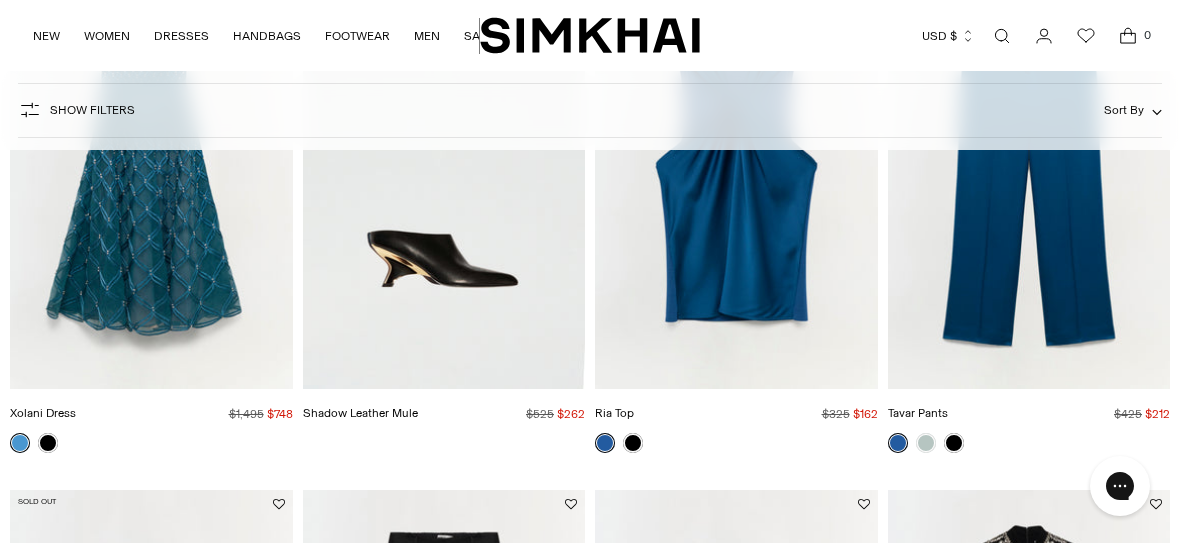 click at bounding box center (1029, 177) 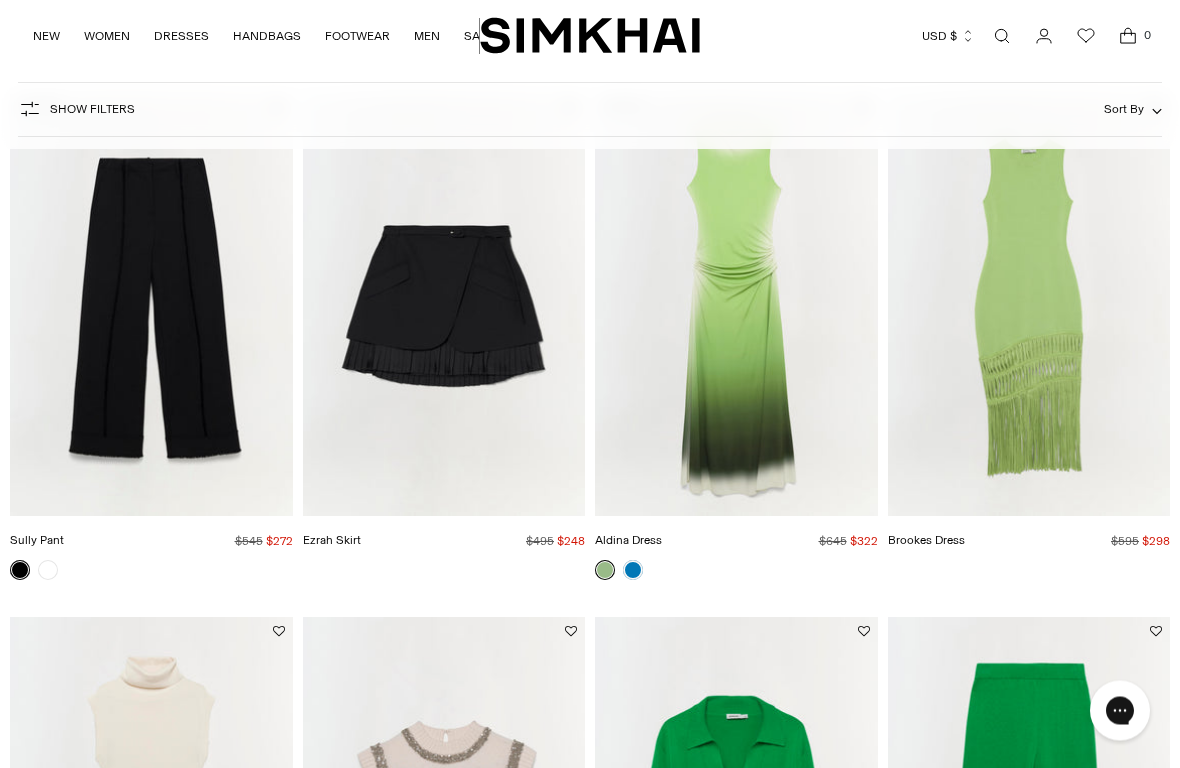 scroll, scrollTop: 4849, scrollLeft: 0, axis: vertical 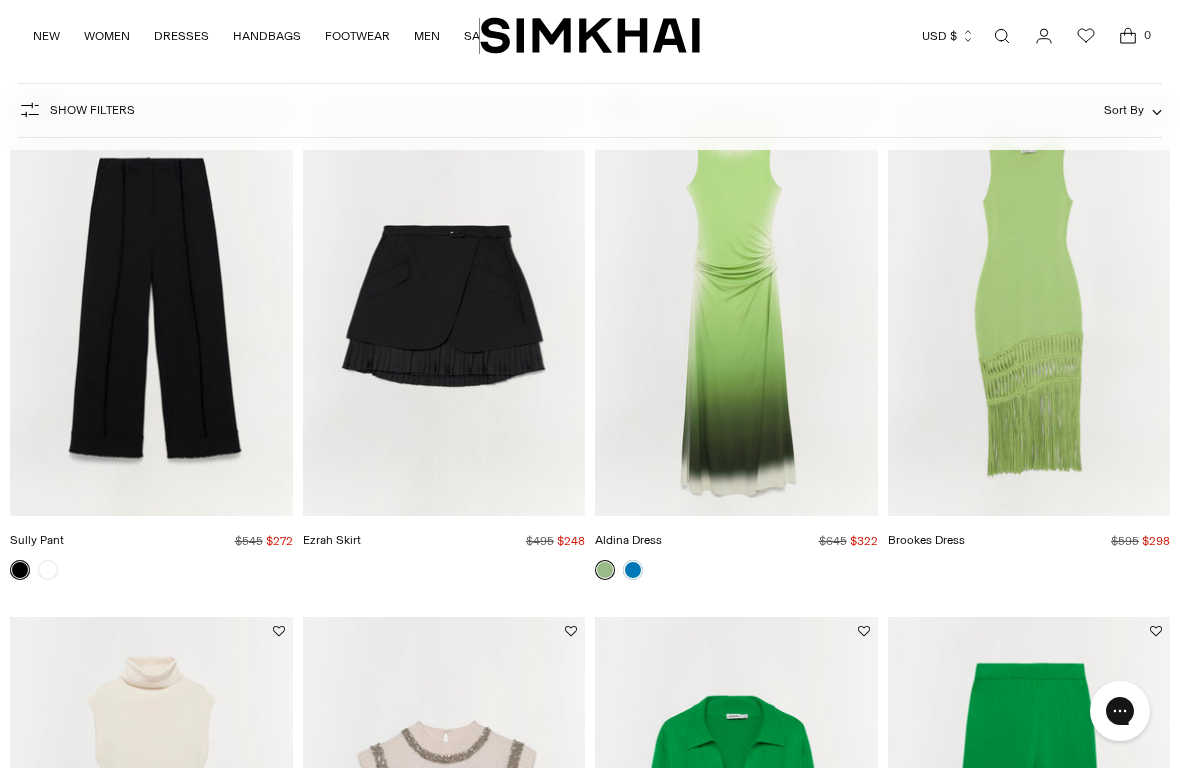 click at bounding box center (633, 570) 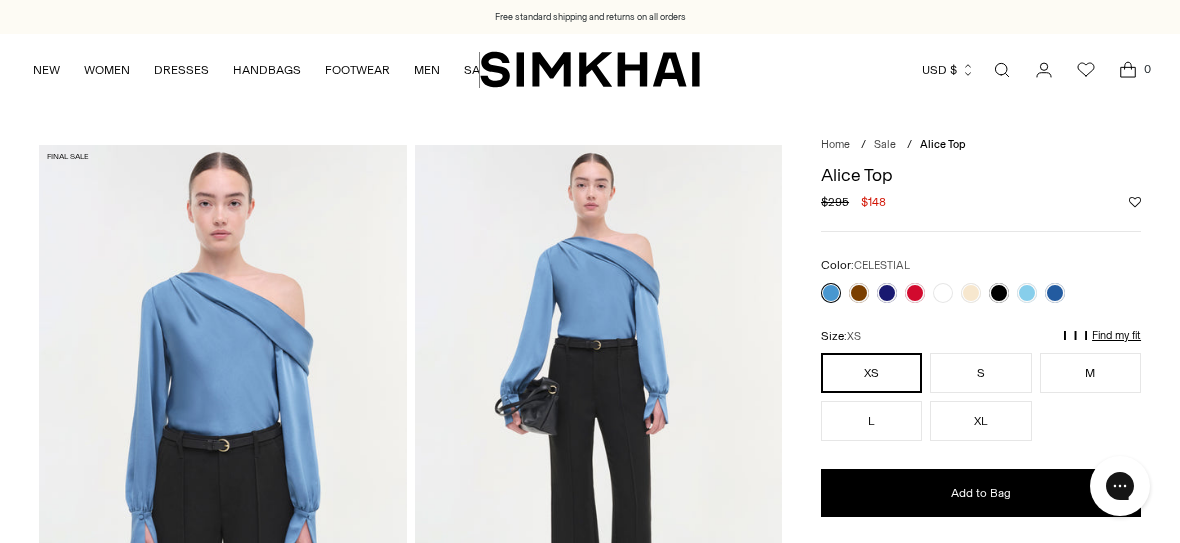 scroll, scrollTop: 0, scrollLeft: 0, axis: both 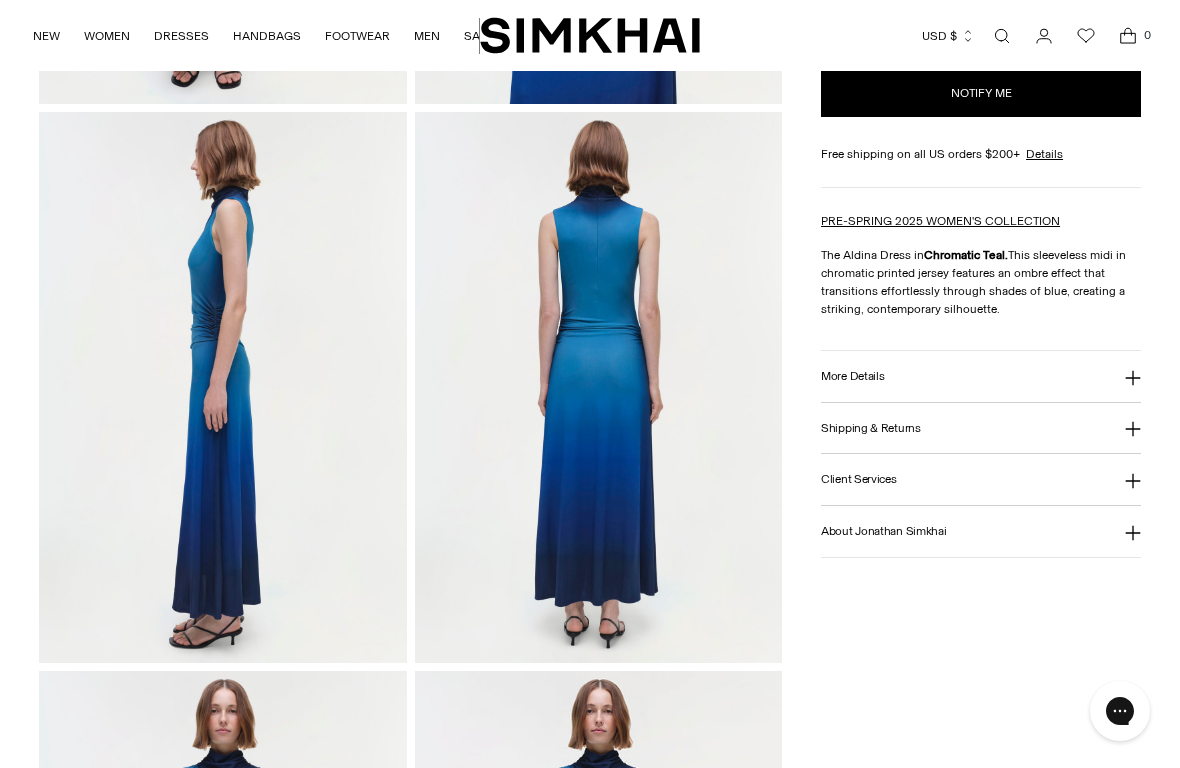 click on "Notify me" at bounding box center (981, 93) 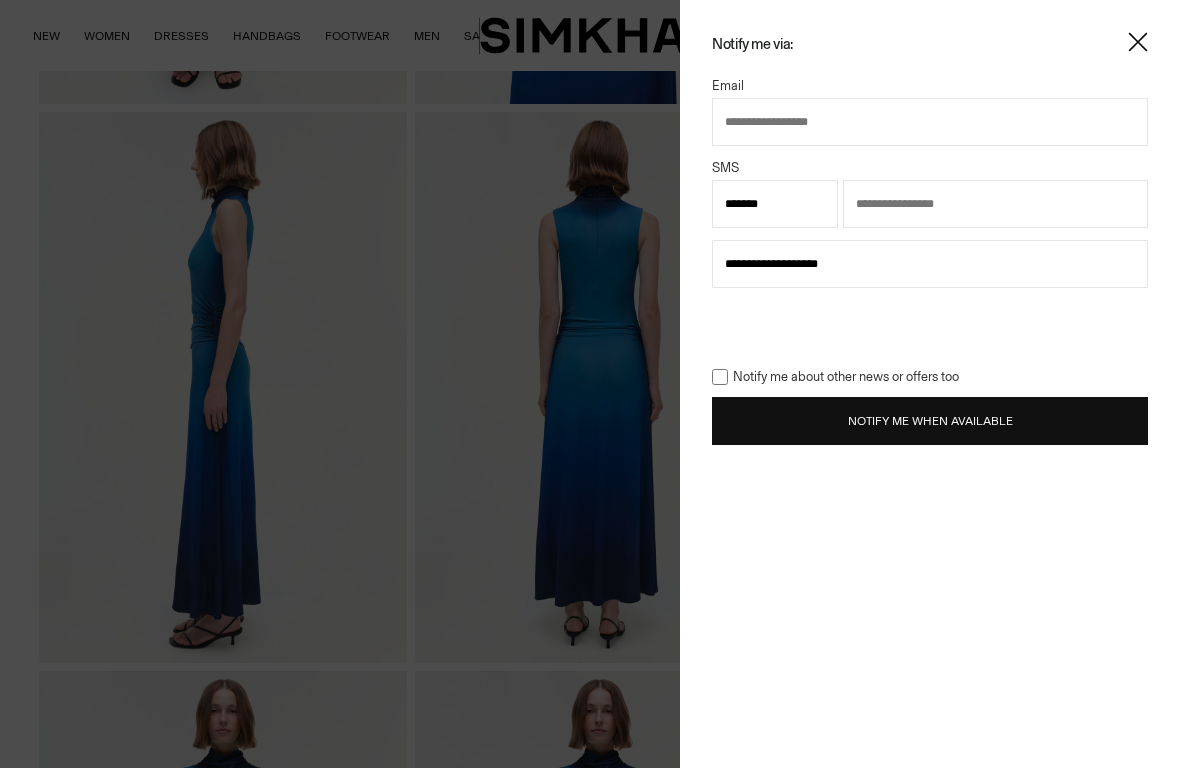 click at bounding box center [930, 122] 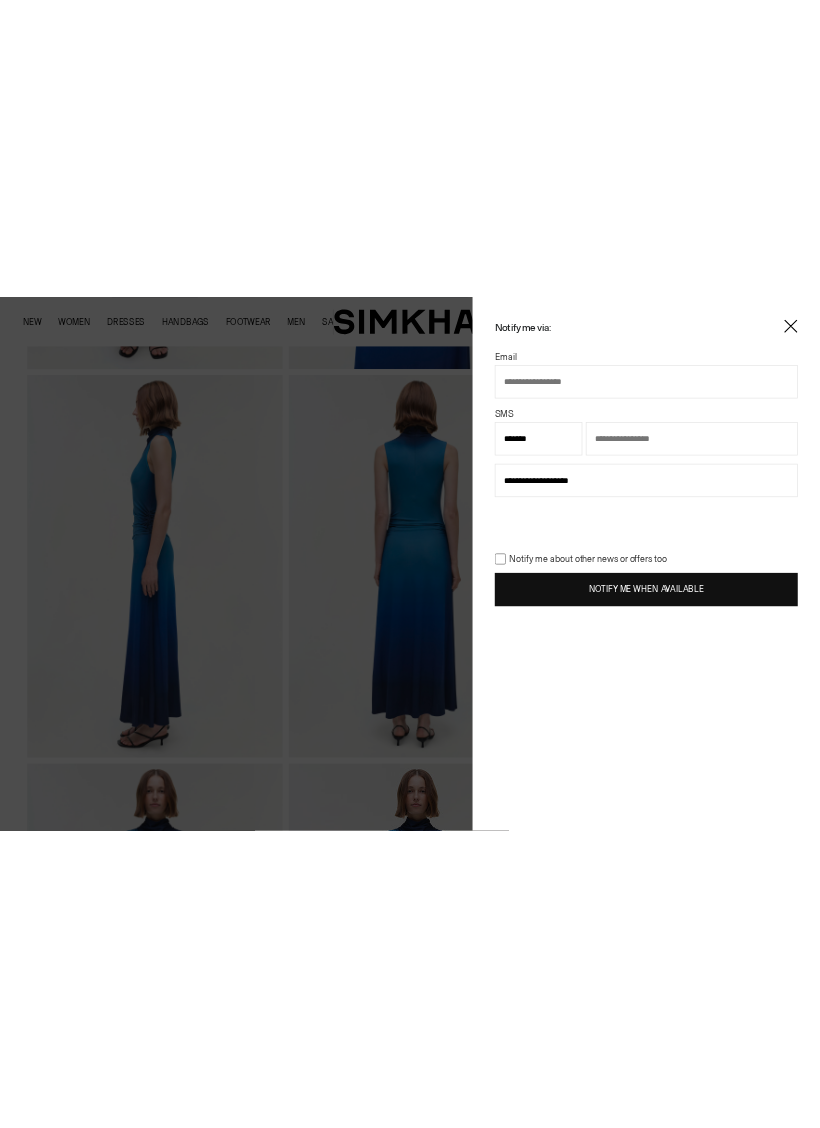 scroll, scrollTop: 592, scrollLeft: 0, axis: vertical 